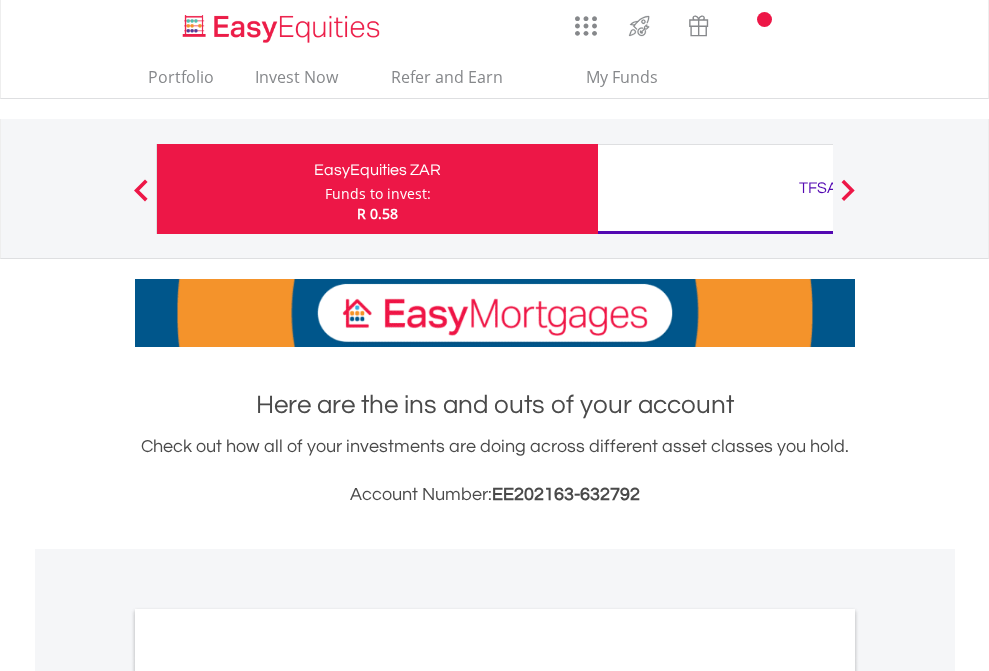 scroll, scrollTop: 0, scrollLeft: 0, axis: both 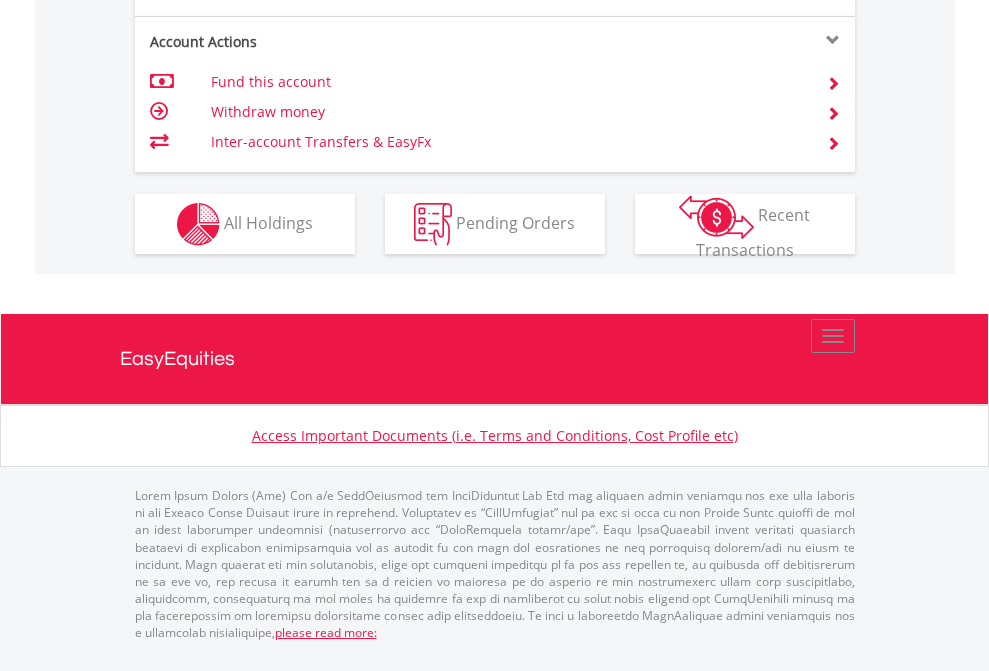 click on "Investment types" at bounding box center (706, -337) 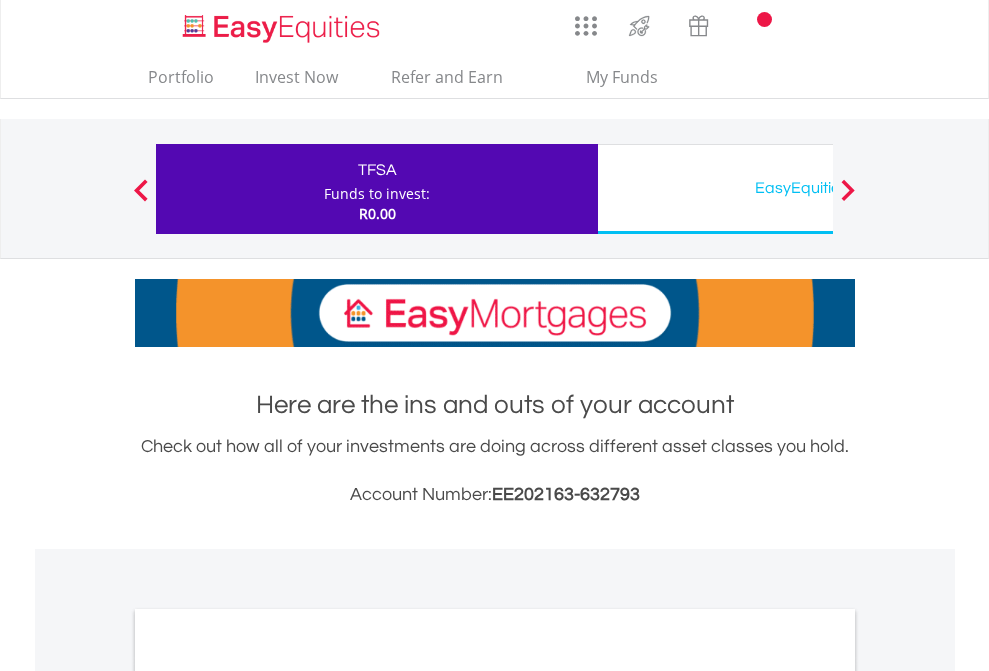 scroll, scrollTop: 0, scrollLeft: 0, axis: both 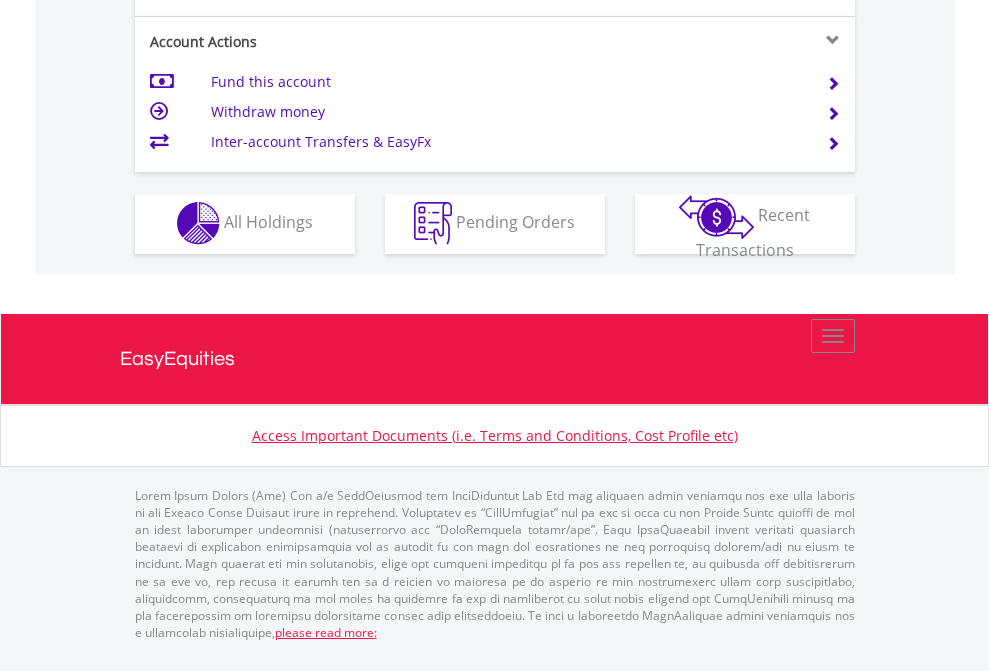 click on "Investment types" at bounding box center (706, -353) 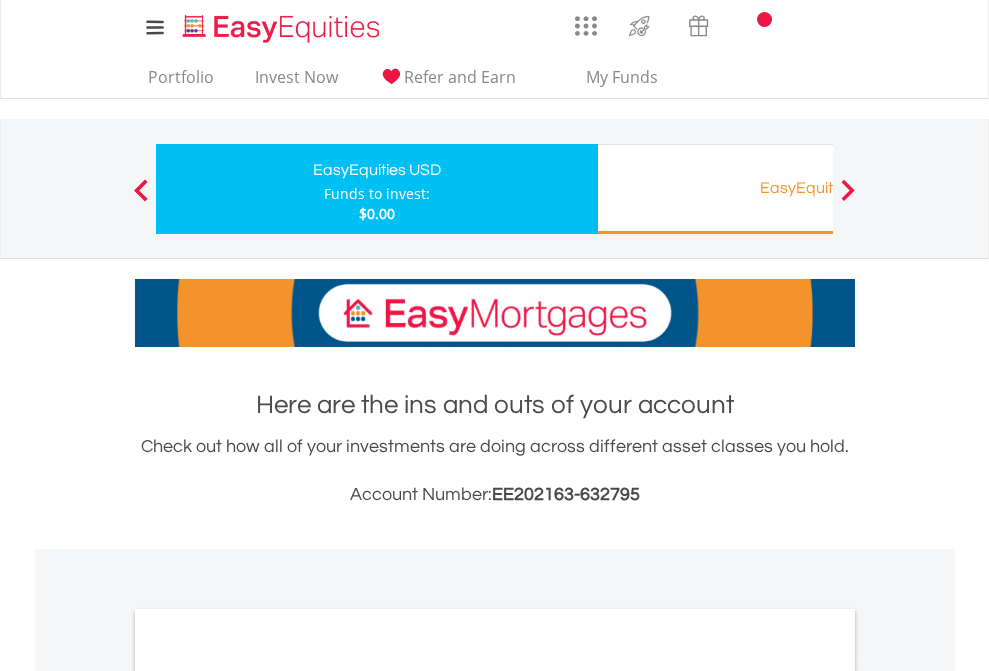 scroll, scrollTop: 0, scrollLeft: 0, axis: both 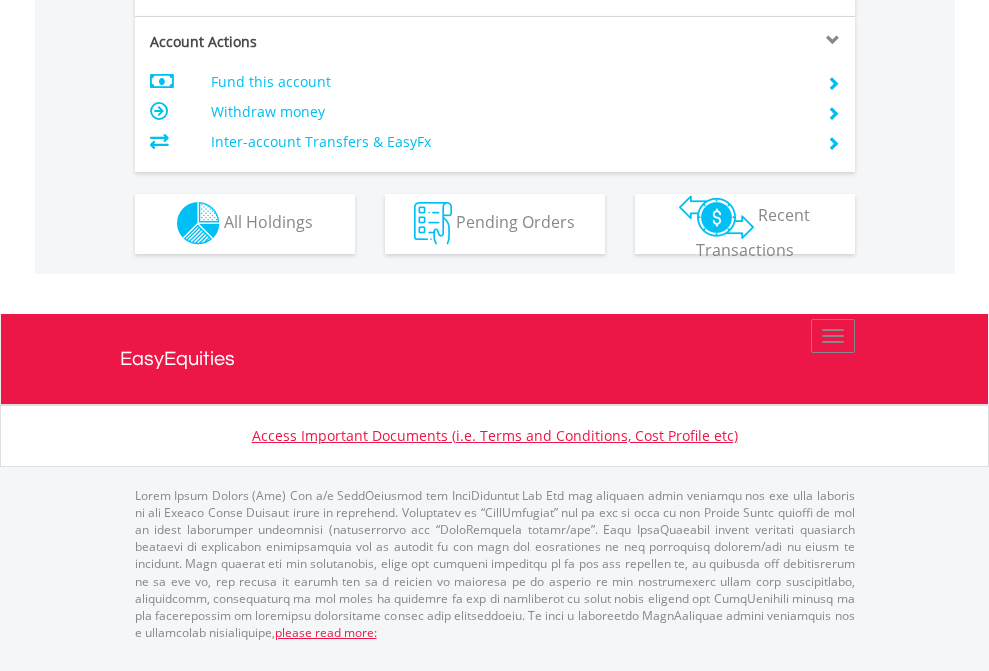 click on "Investment types" at bounding box center [706, -353] 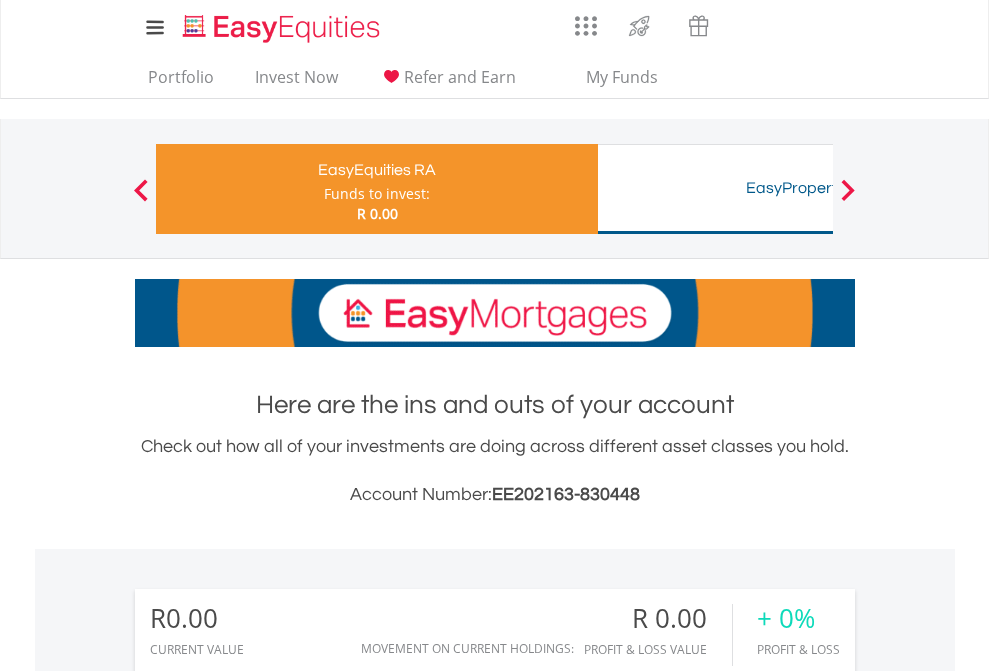 scroll, scrollTop: 1342, scrollLeft: 0, axis: vertical 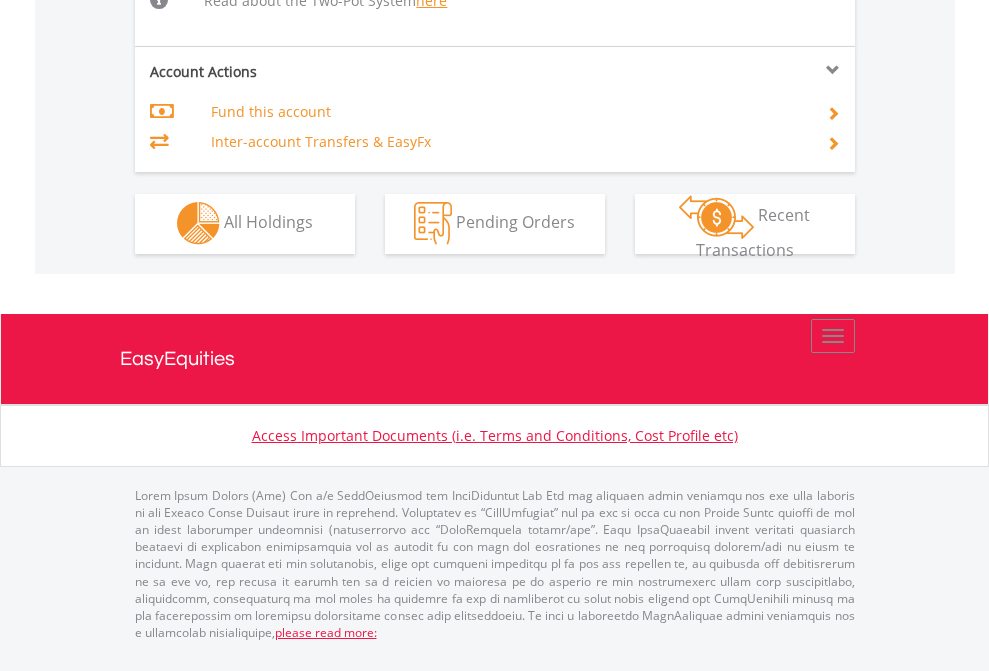 click on "Investment types" at bounding box center (706, -534) 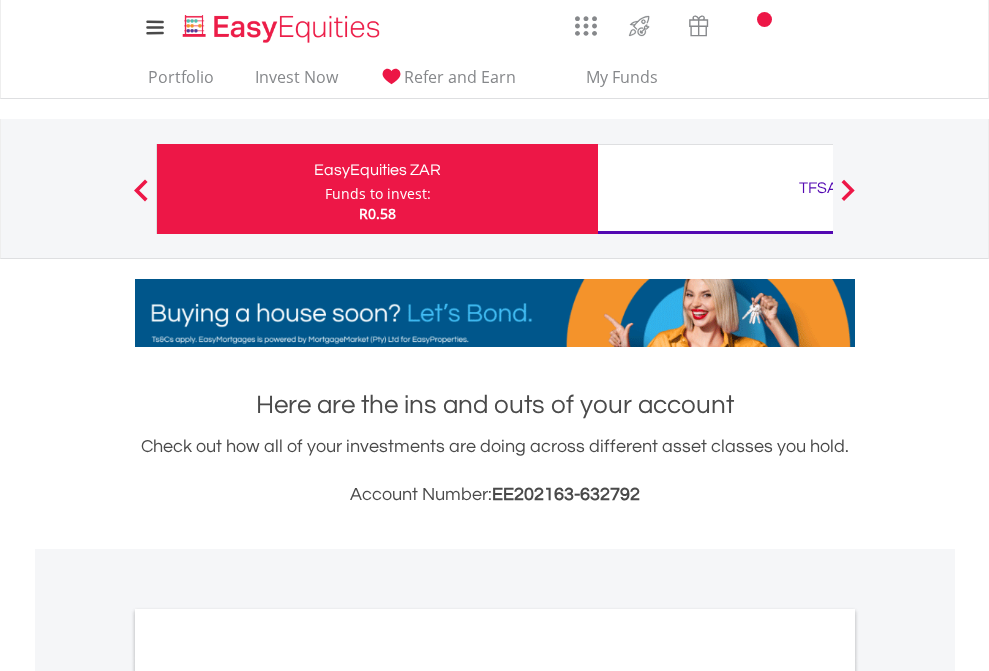 scroll, scrollTop: 1202, scrollLeft: 0, axis: vertical 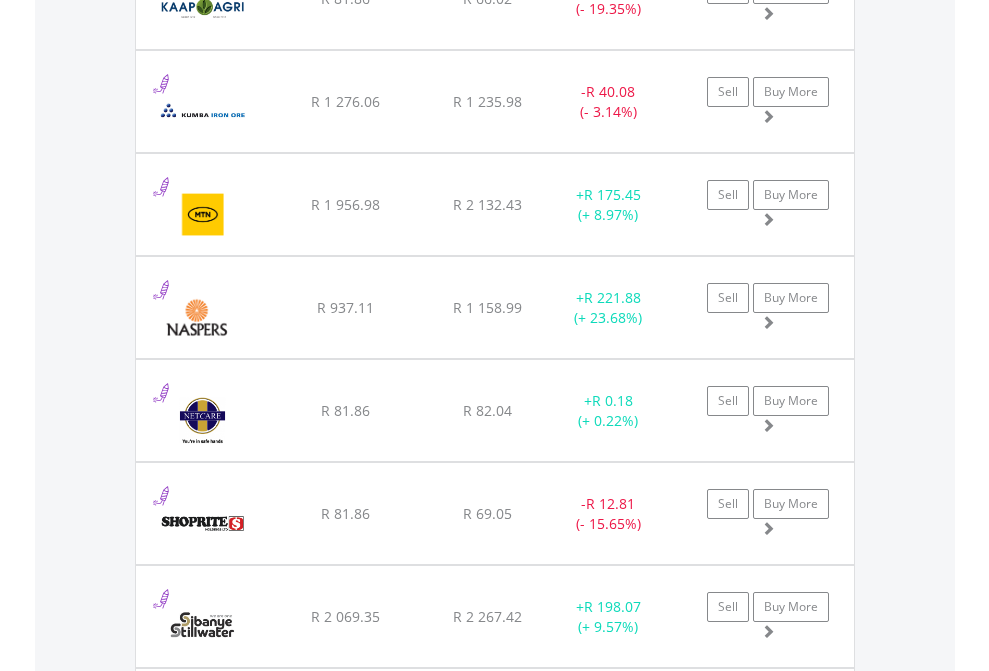 click on "TFSA" at bounding box center (818, -2116) 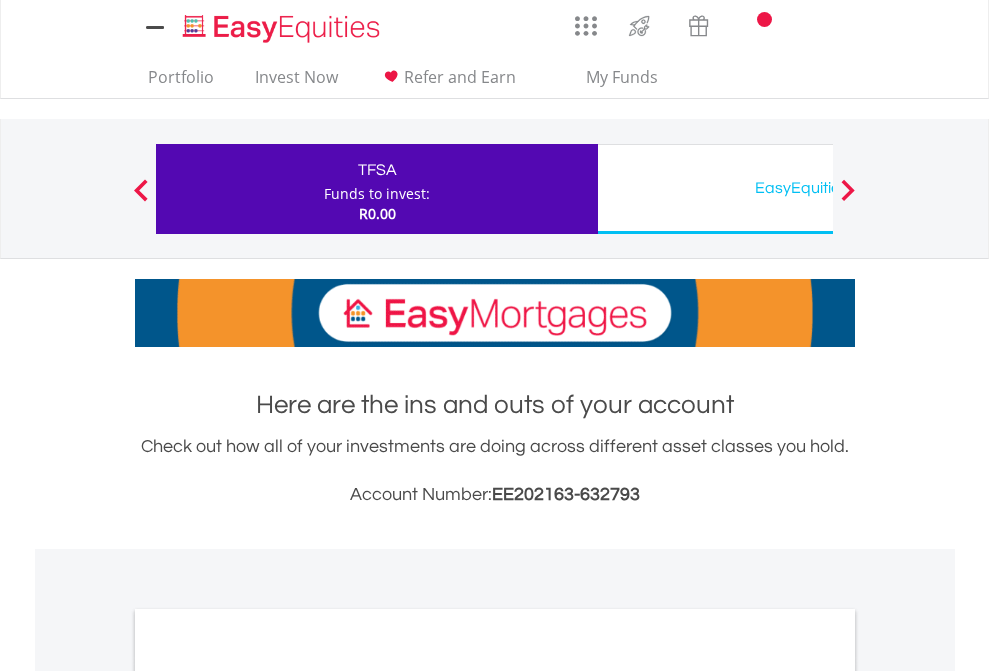 scroll, scrollTop: 0, scrollLeft: 0, axis: both 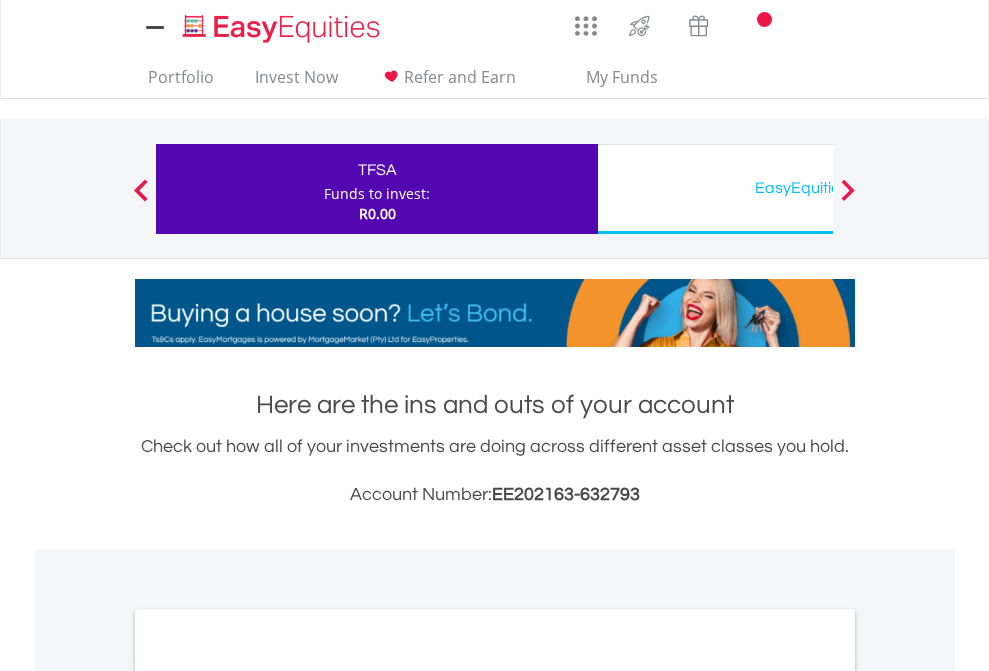 click on "All Holdings" at bounding box center [268, 1096] 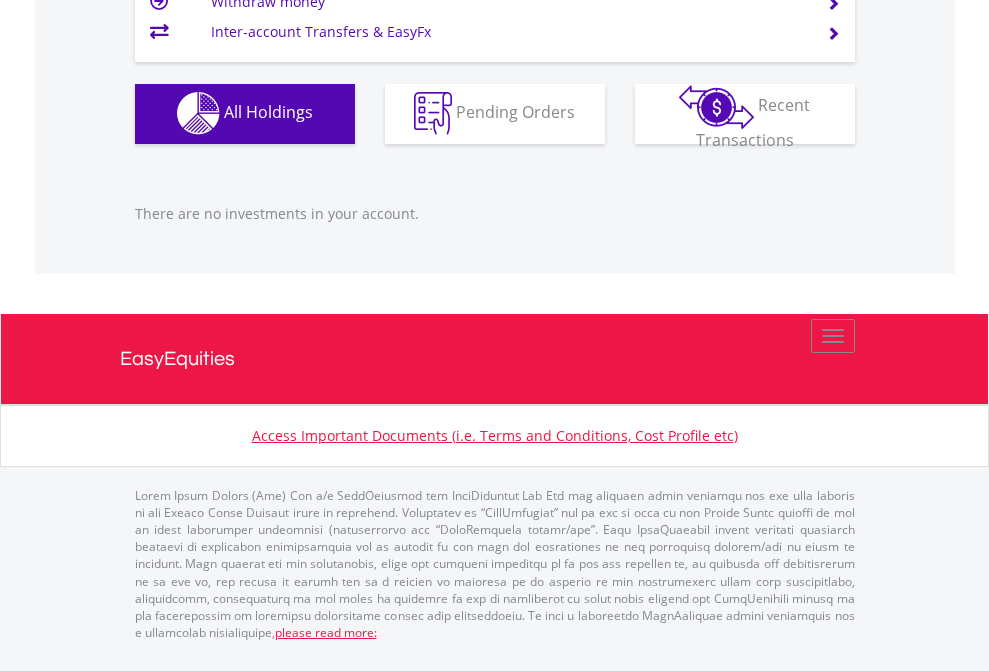 scroll, scrollTop: 1980, scrollLeft: 0, axis: vertical 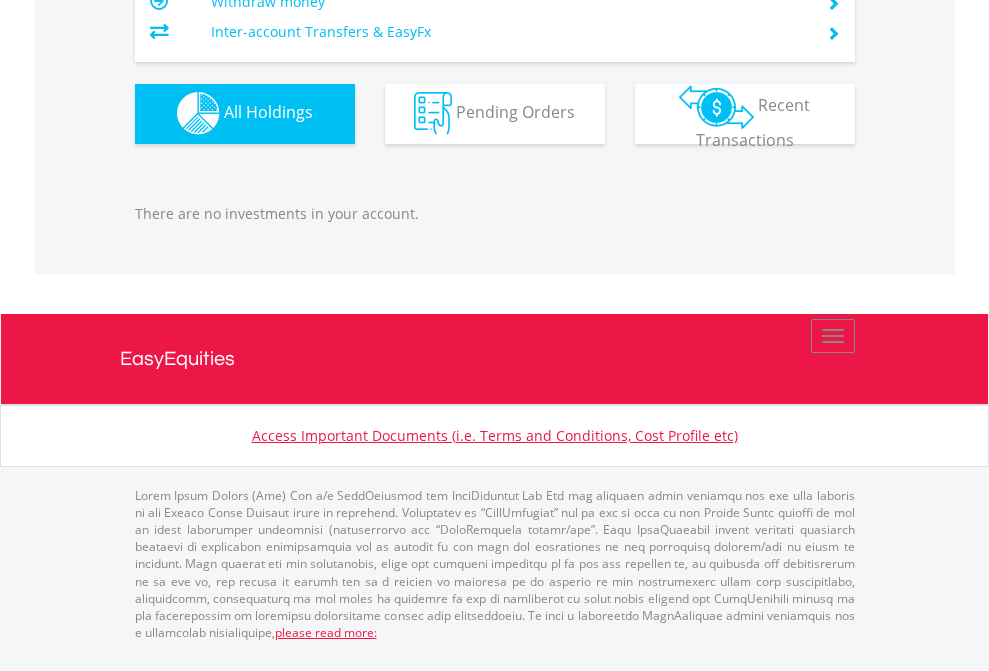 click on "EasyEquities RA" at bounding box center (818, -1142) 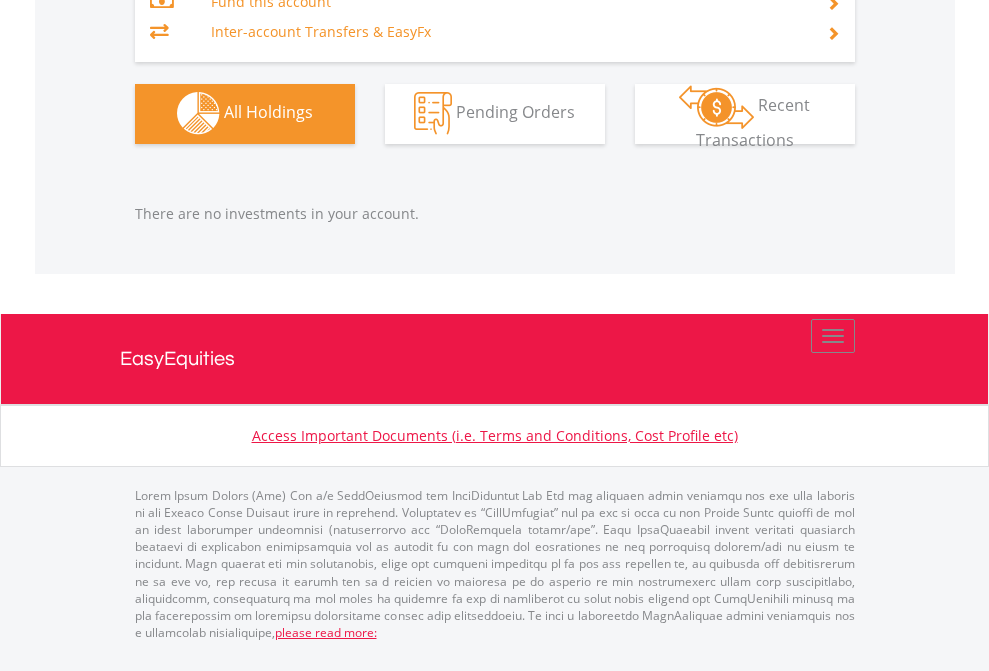 scroll, scrollTop: 2097, scrollLeft: 0, axis: vertical 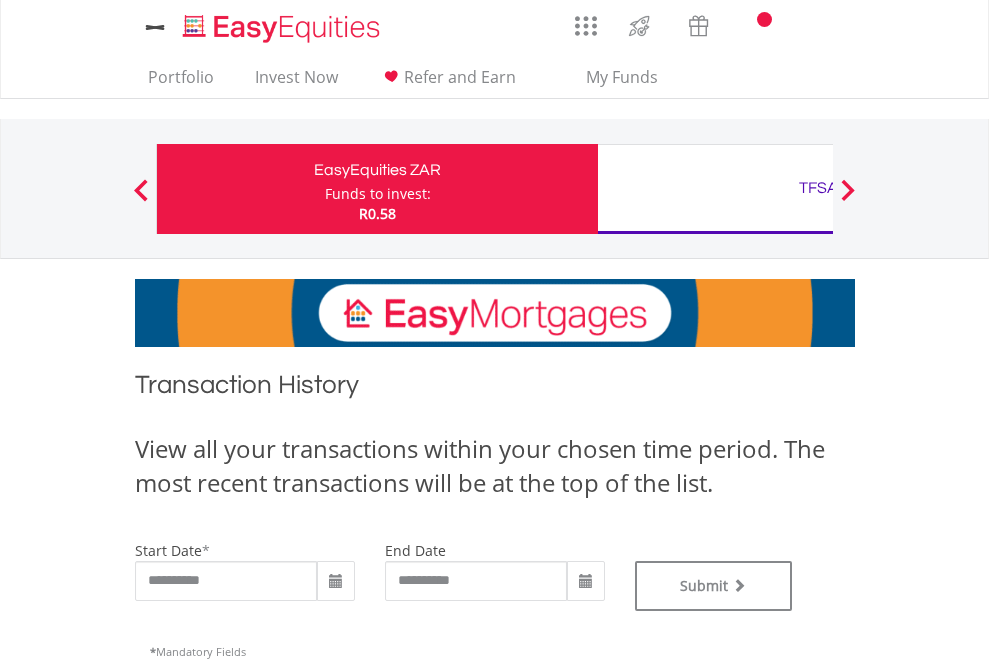 type on "**********" 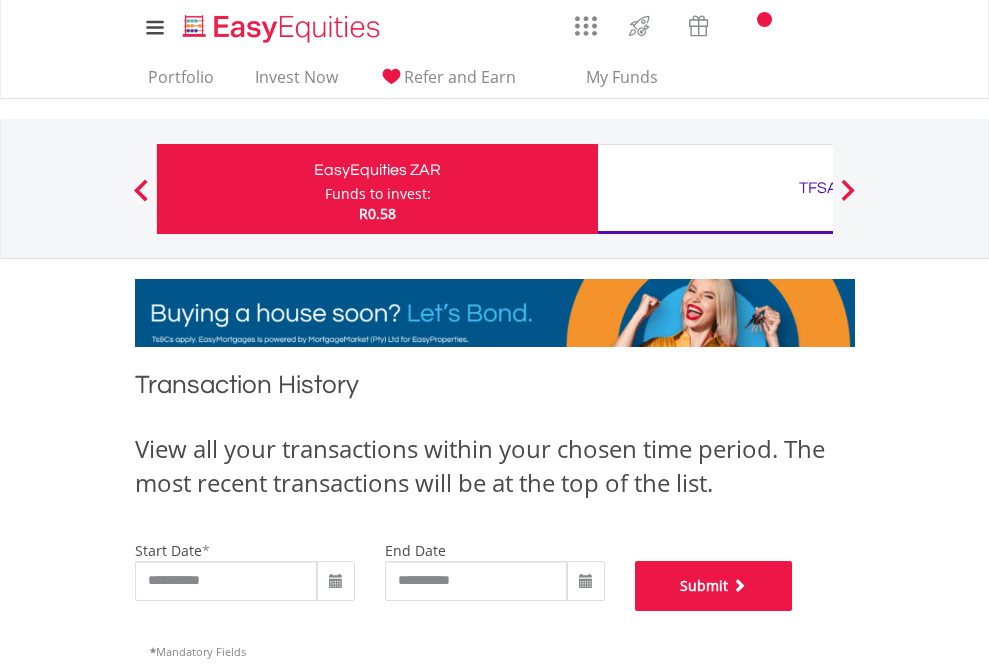 click on "Submit" at bounding box center (714, 586) 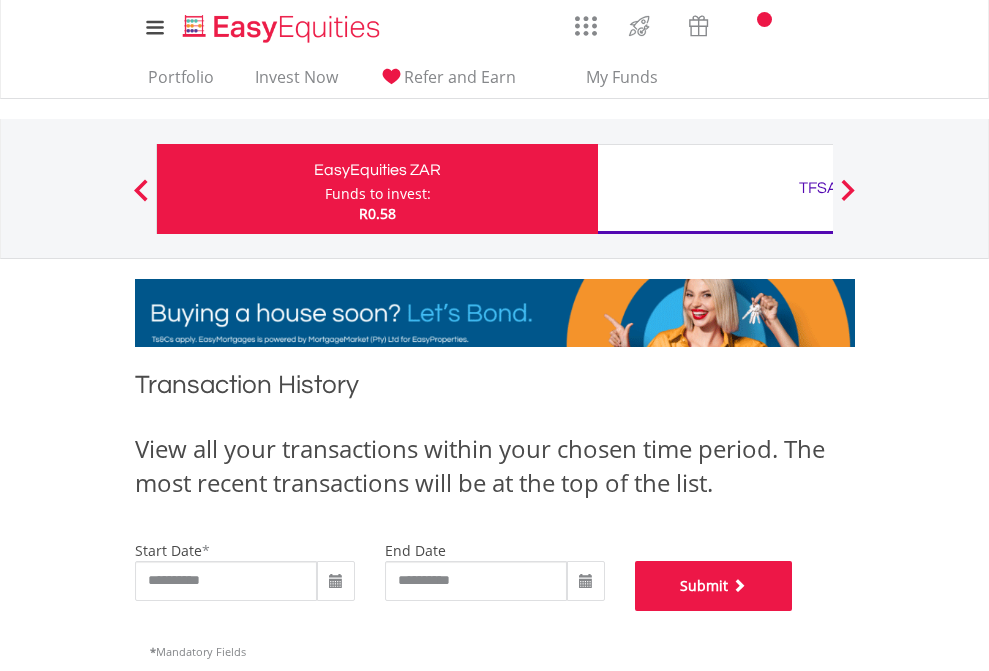 scroll, scrollTop: 811, scrollLeft: 0, axis: vertical 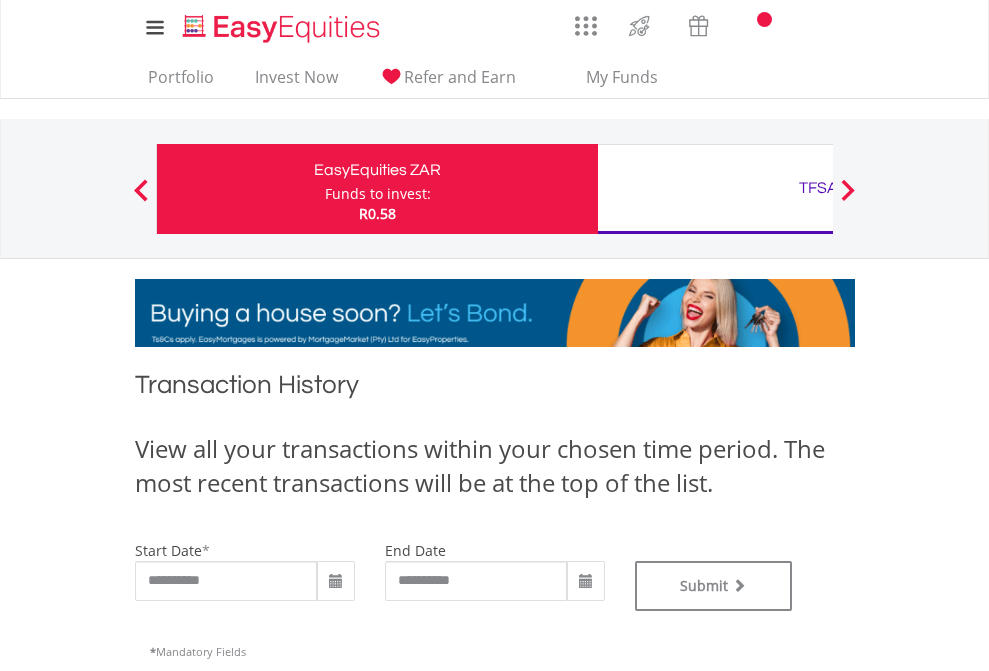 click on "TFSA" at bounding box center (818, 188) 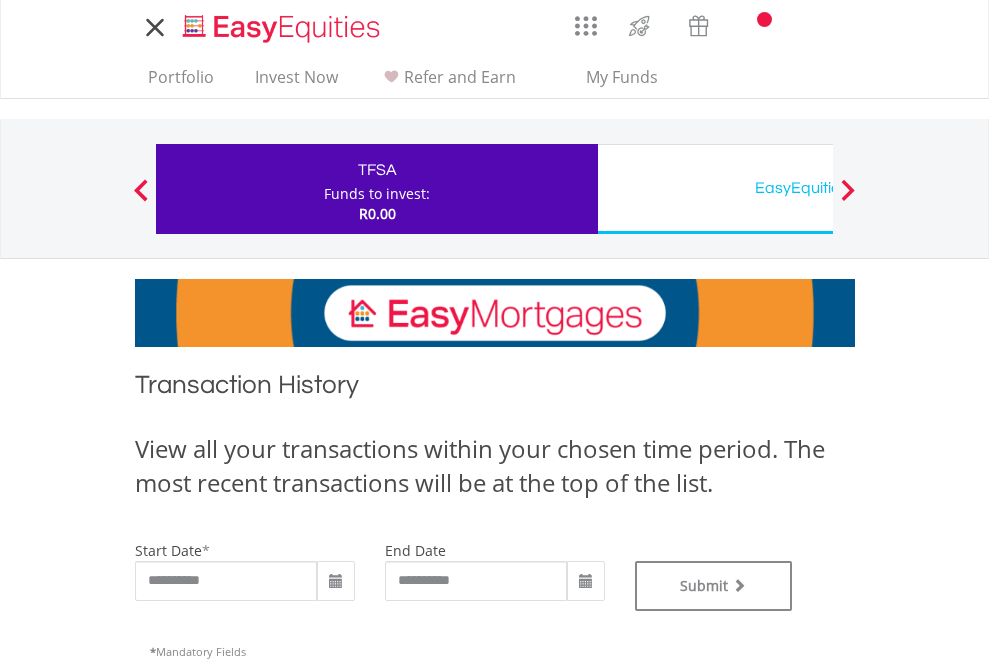 scroll, scrollTop: 0, scrollLeft: 0, axis: both 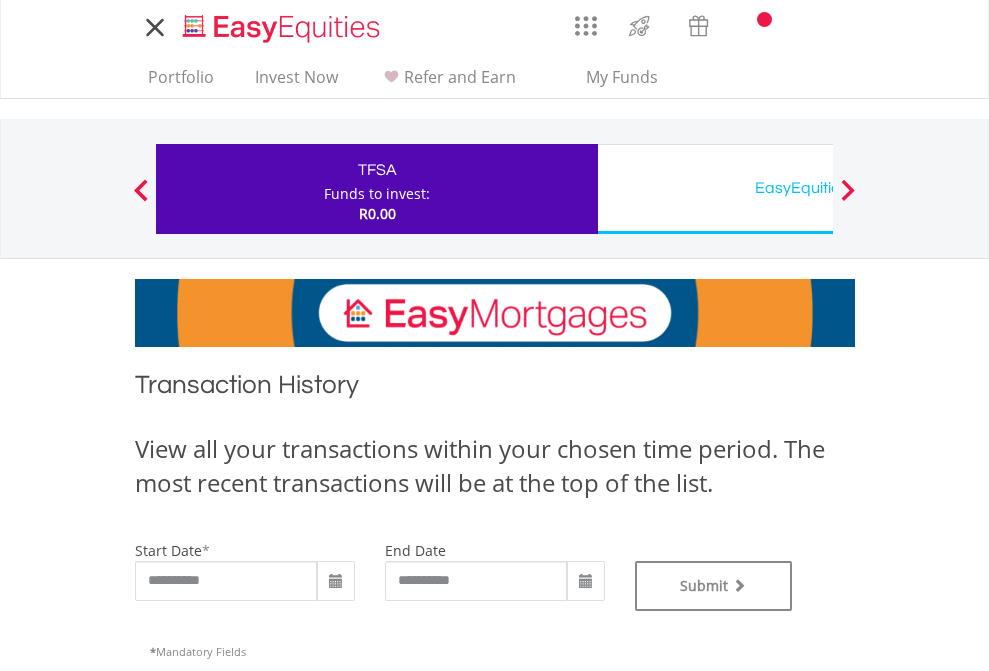 type on "**********" 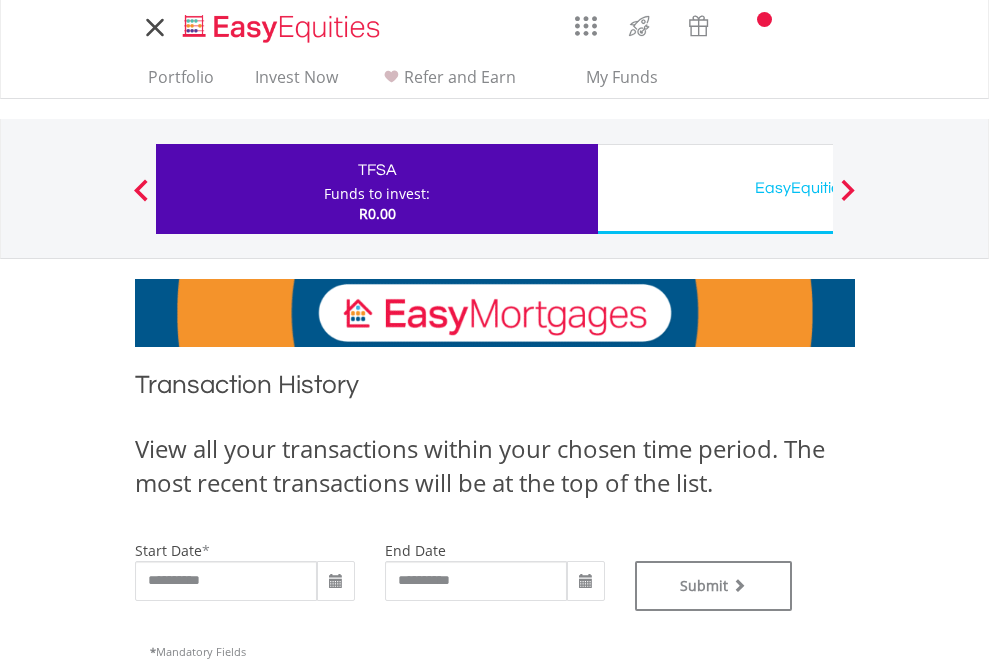 type on "**********" 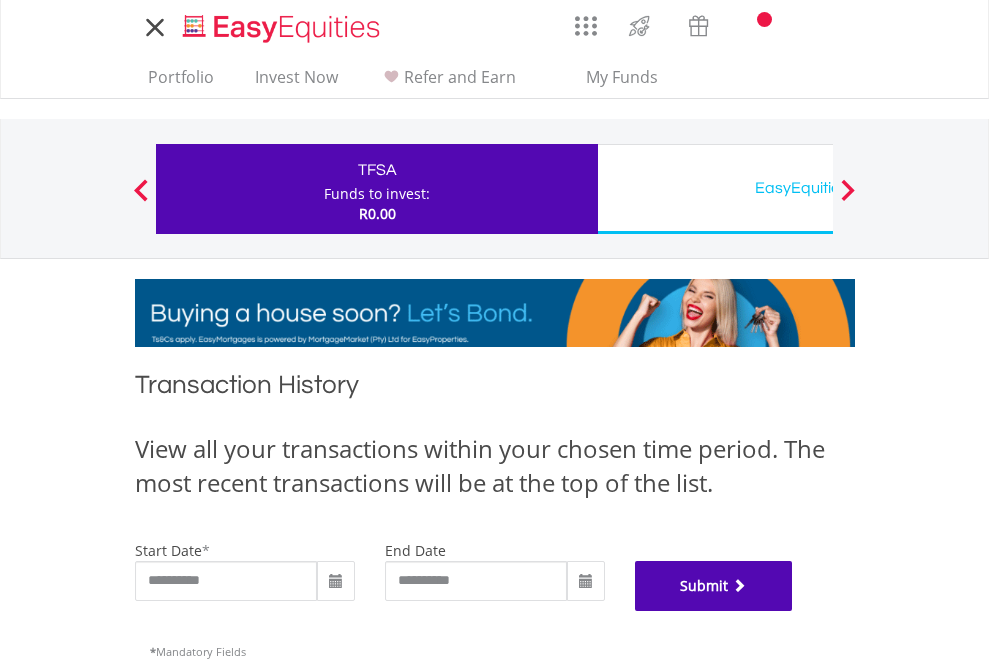 click on "Submit" at bounding box center (714, 586) 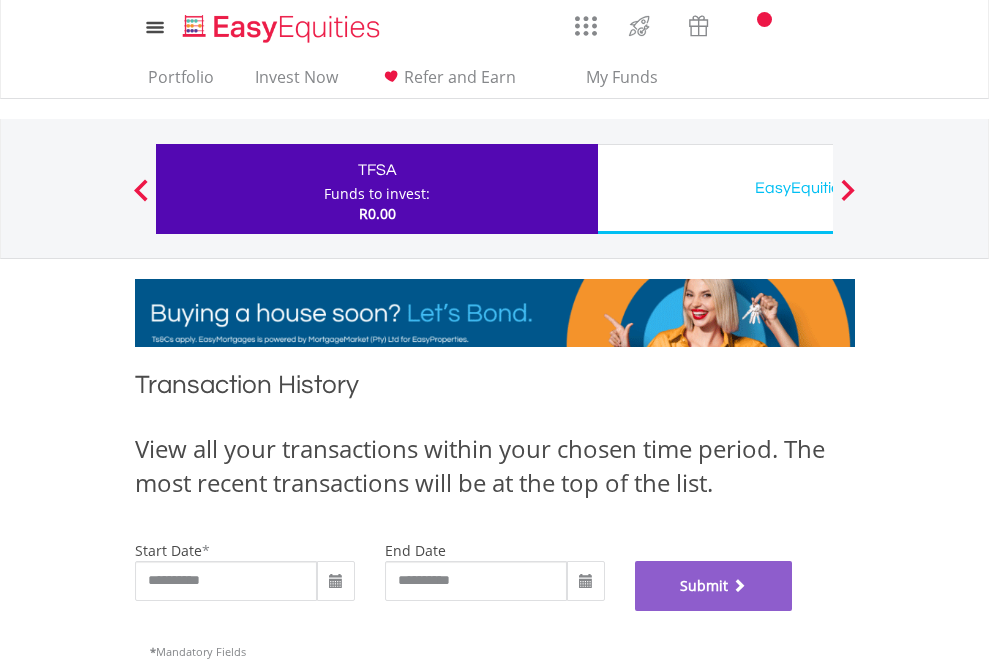 scroll, scrollTop: 811, scrollLeft: 0, axis: vertical 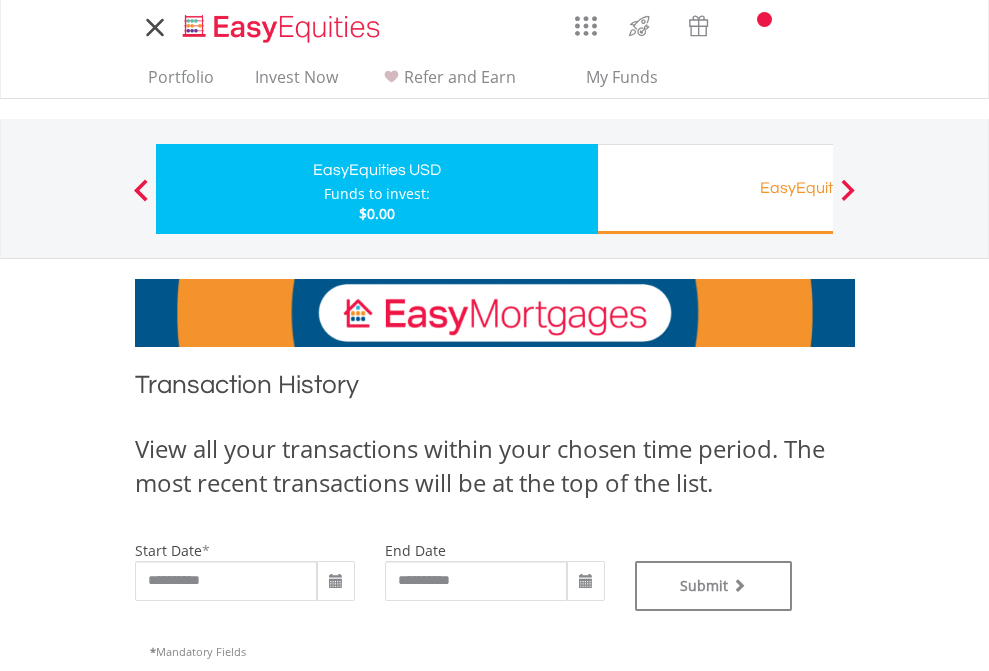 type on "**********" 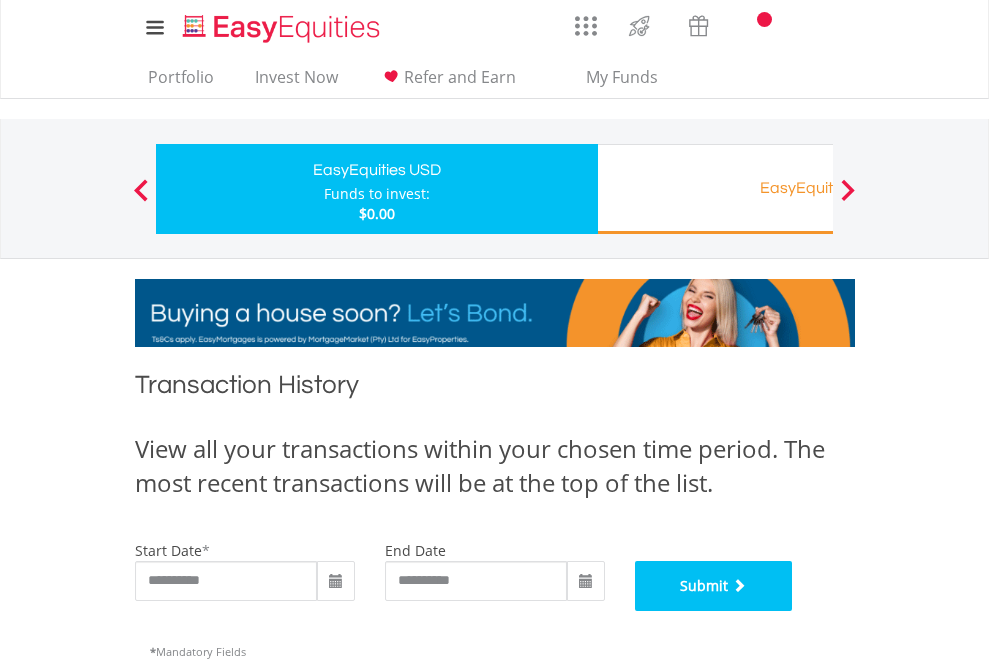 click on "Submit" at bounding box center (714, 586) 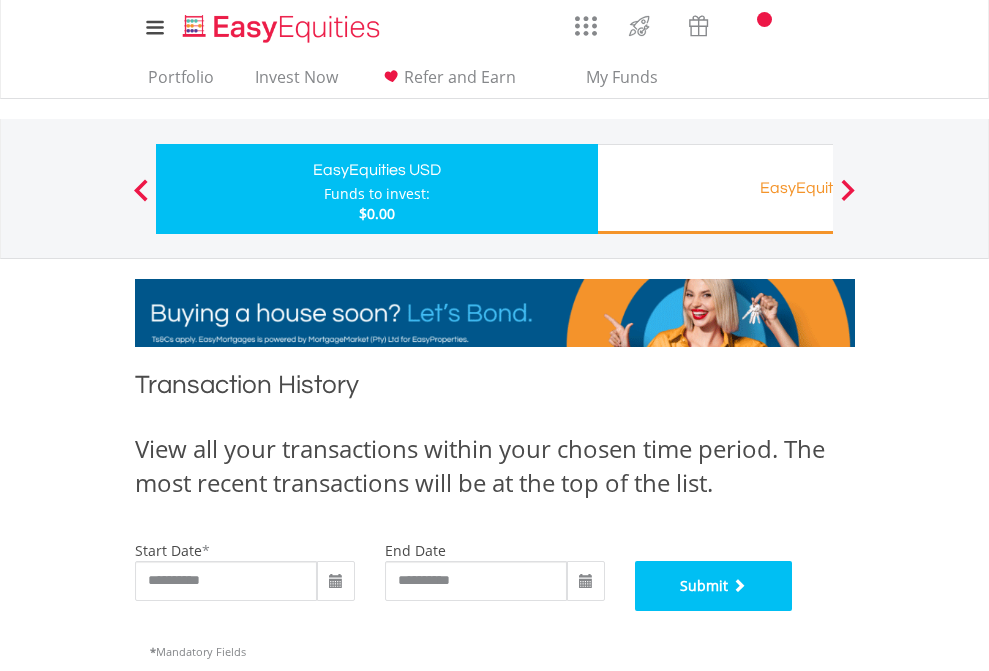 scroll, scrollTop: 811, scrollLeft: 0, axis: vertical 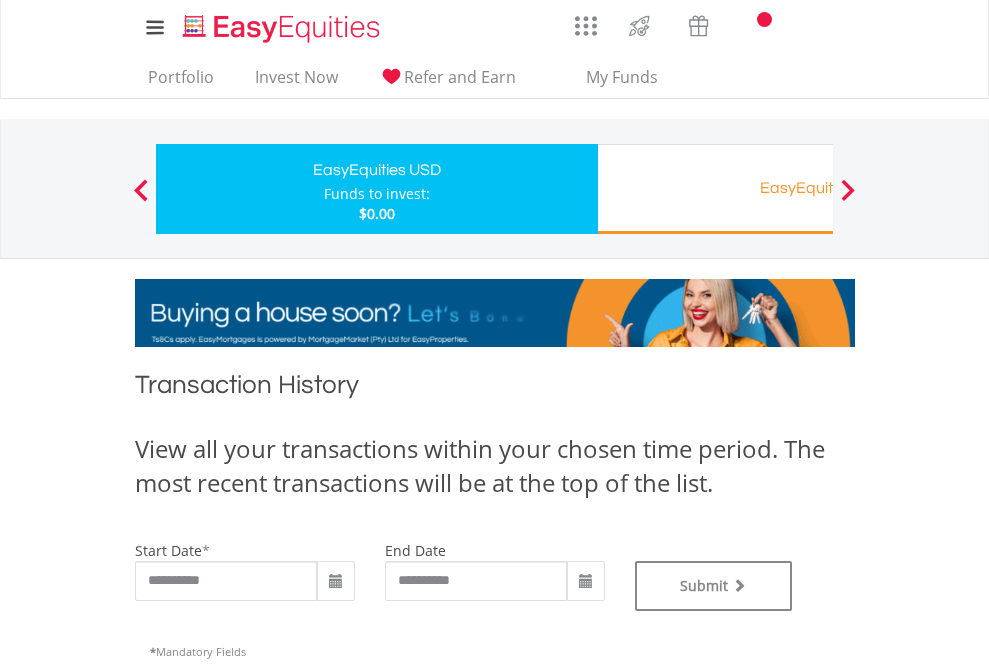 click on "EasyEquities RA" at bounding box center [818, 188] 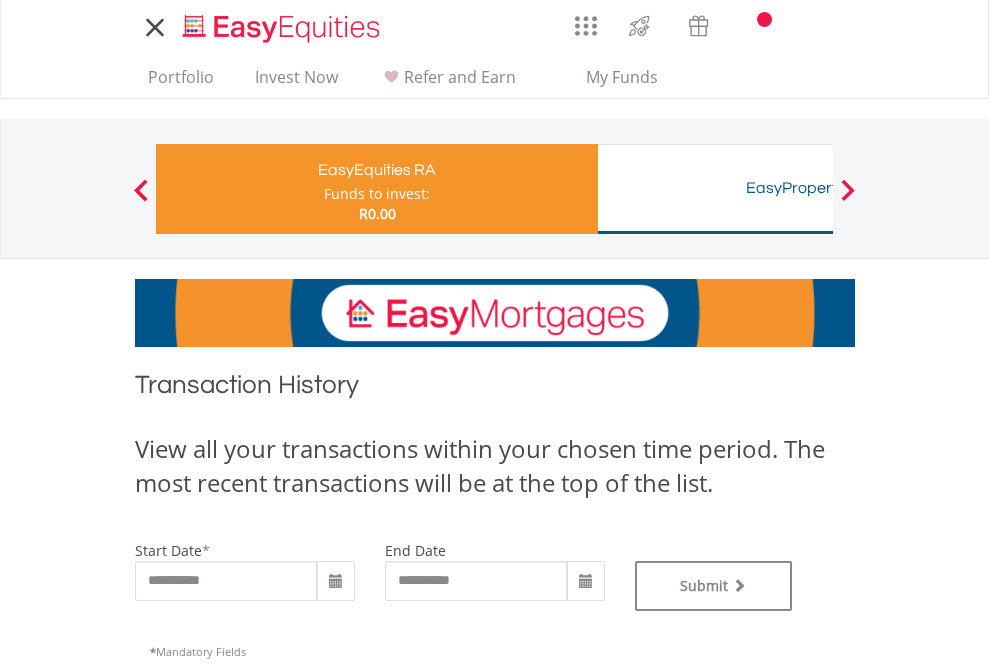 scroll, scrollTop: 0, scrollLeft: 0, axis: both 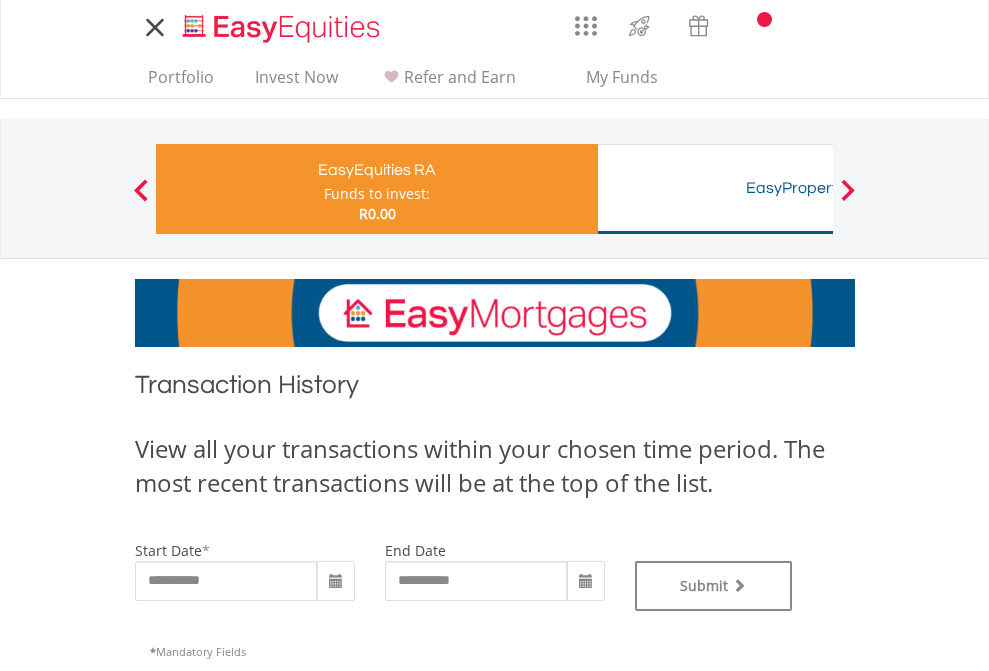 type on "**********" 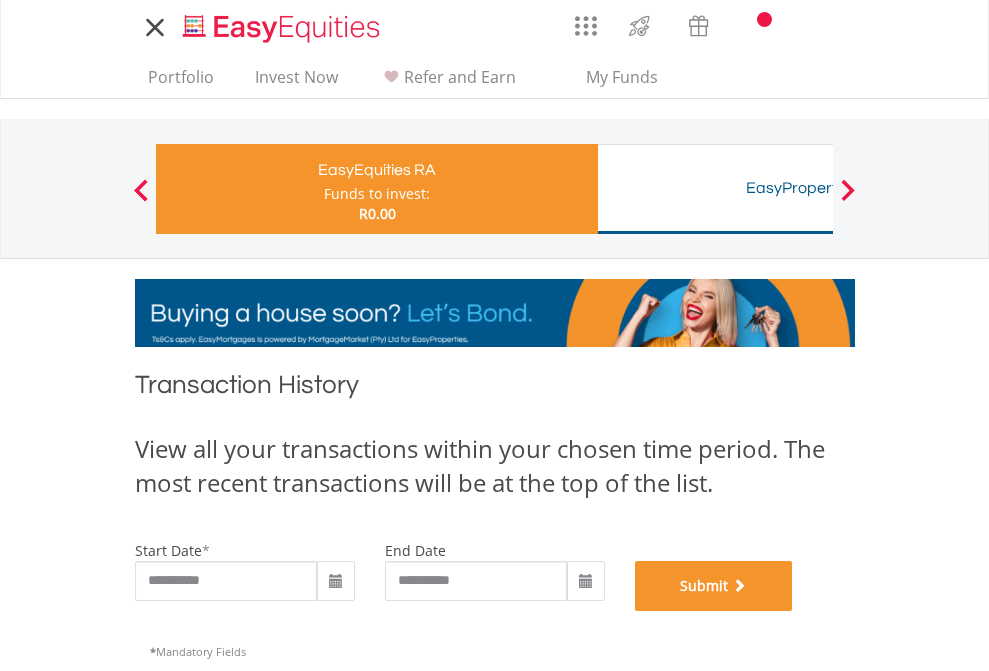click on "Submit" at bounding box center (714, 586) 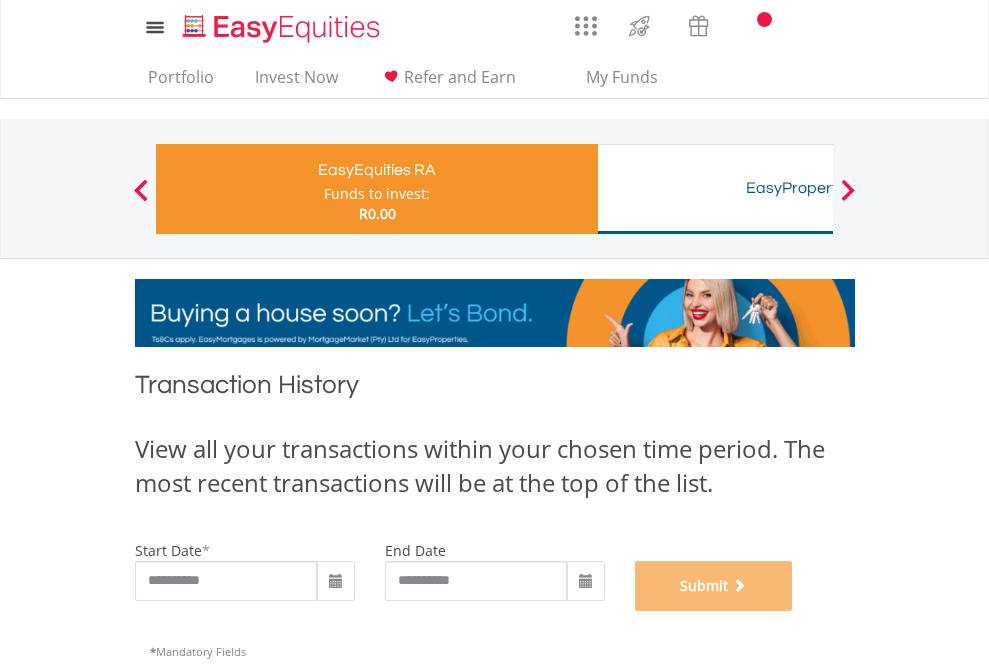 scroll, scrollTop: 811, scrollLeft: 0, axis: vertical 